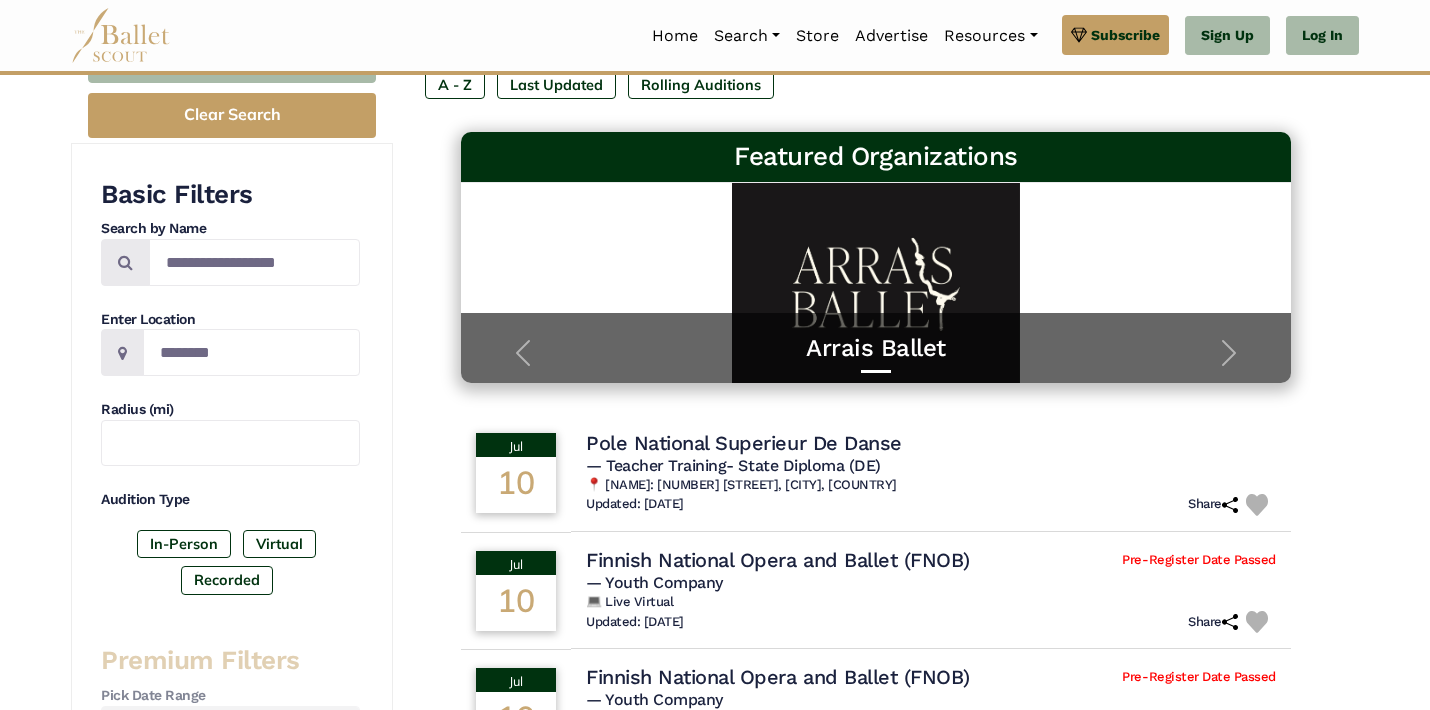 scroll, scrollTop: 265, scrollLeft: 0, axis: vertical 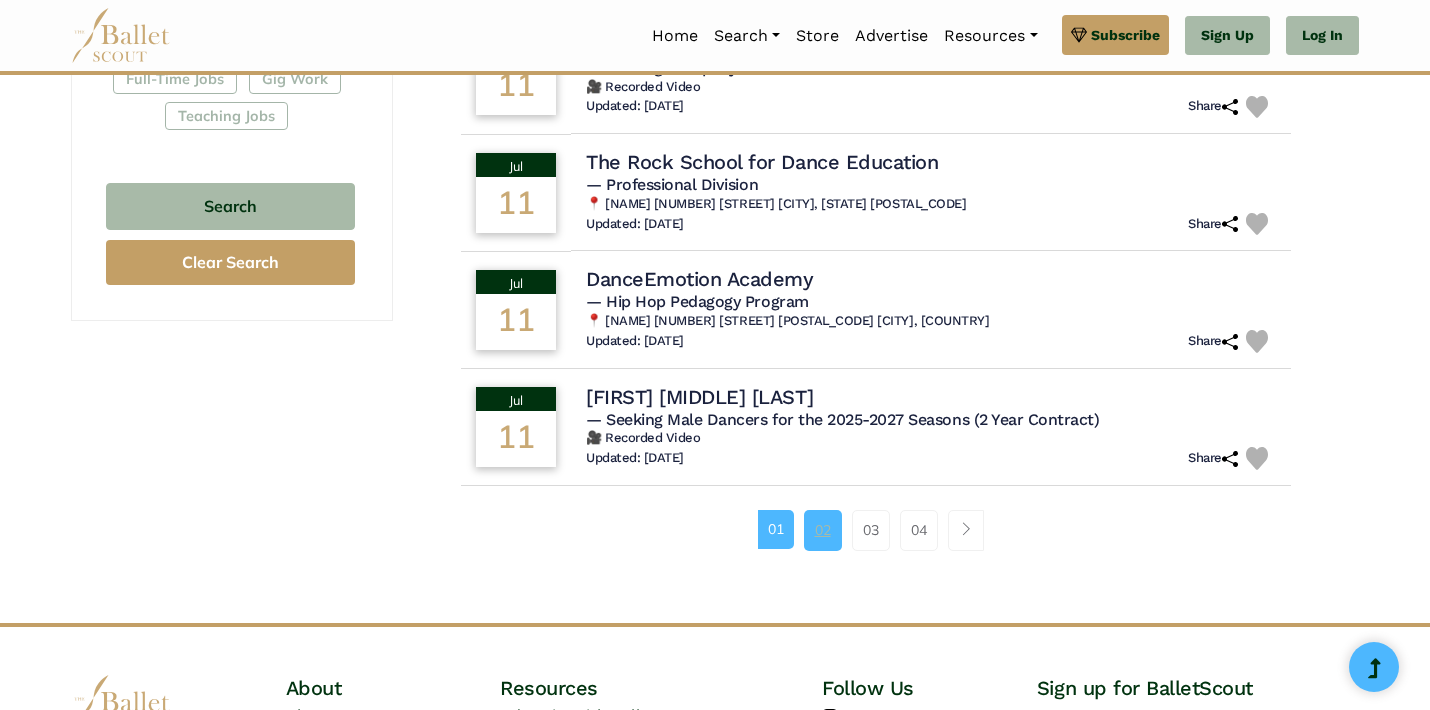 click on "02" at bounding box center [823, 530] 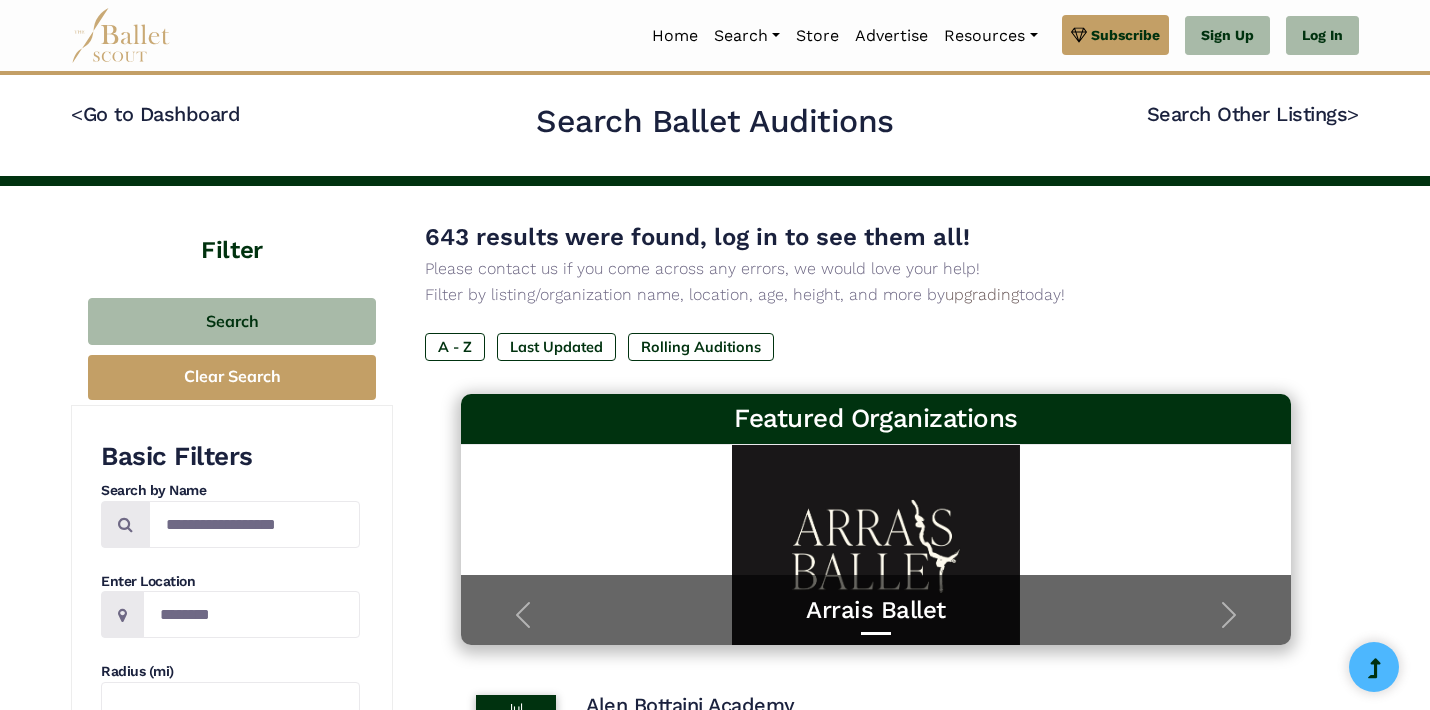 scroll, scrollTop: 0, scrollLeft: 0, axis: both 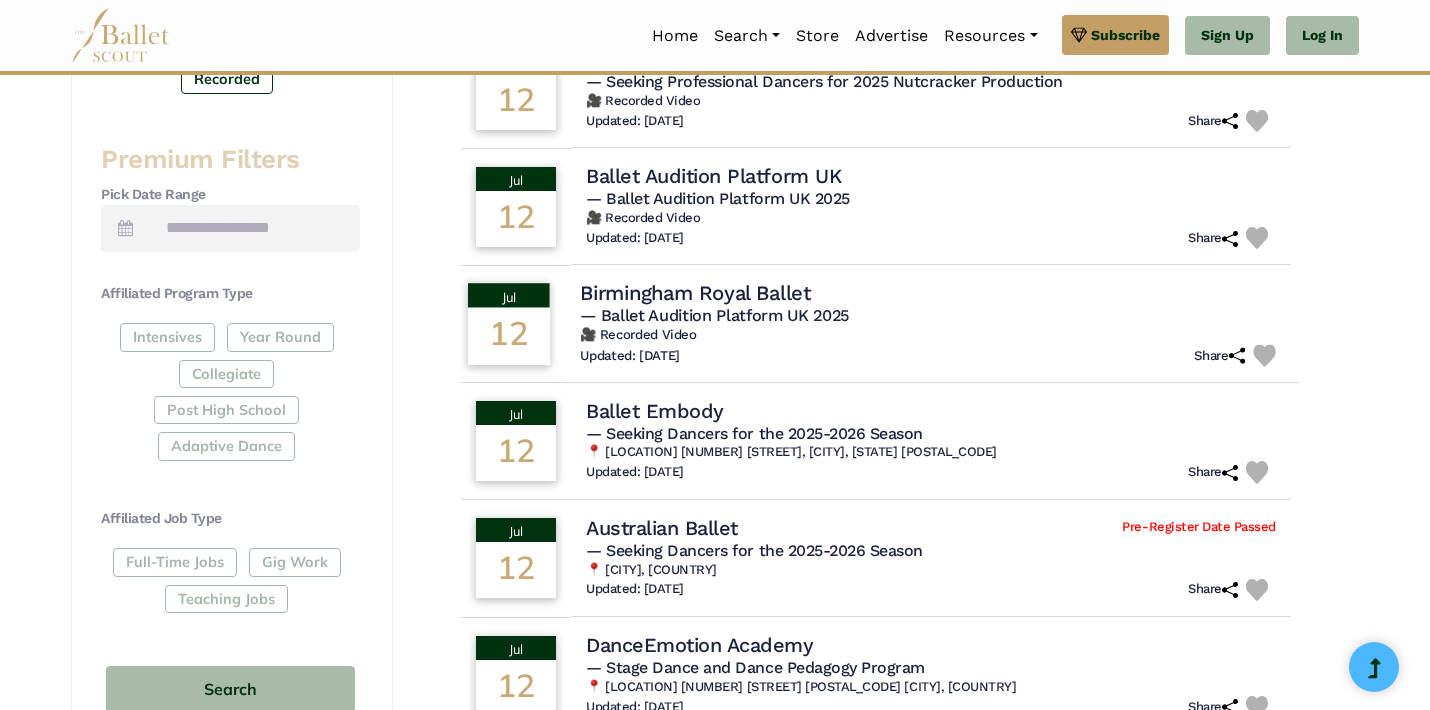click on "Birmingham Royal Ballet" at bounding box center (695, 293) 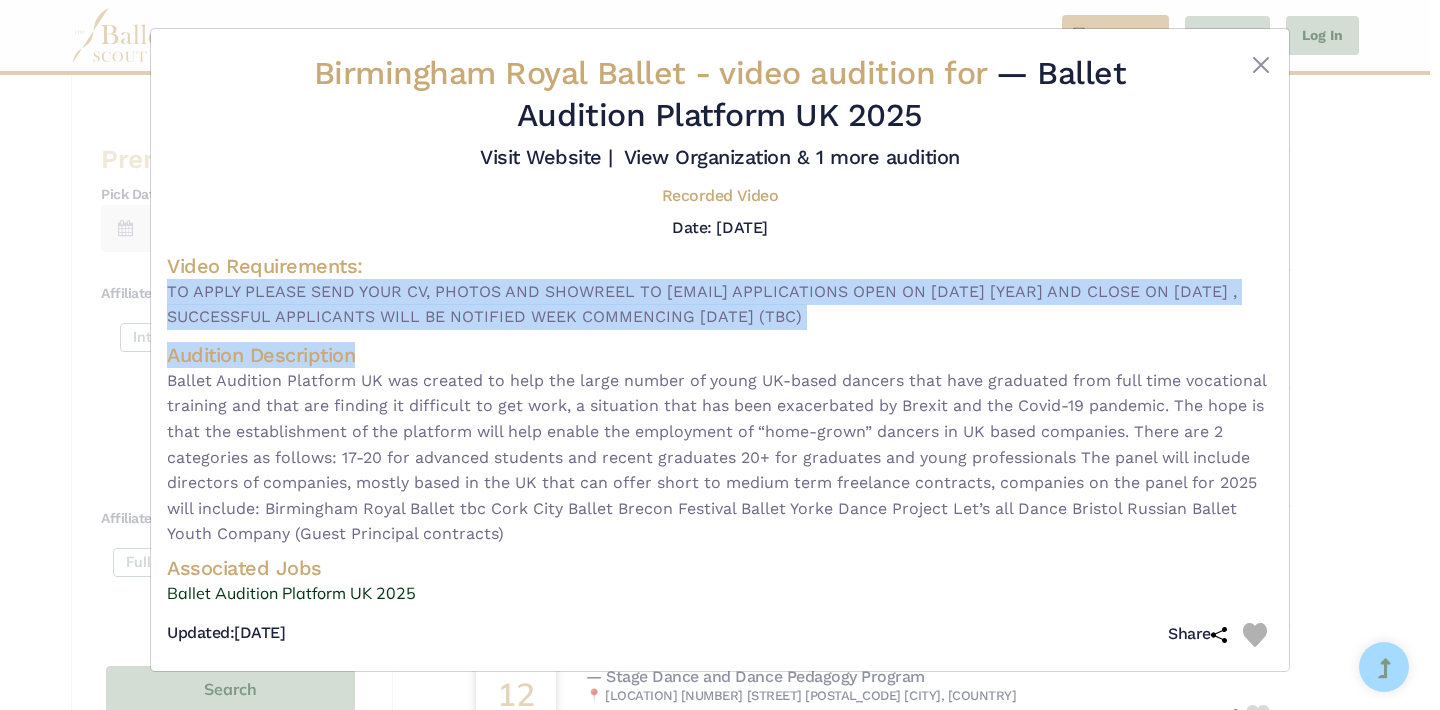 drag, startPoint x: 855, startPoint y: 273, endPoint x: 858, endPoint y: 346, distance: 73.061615 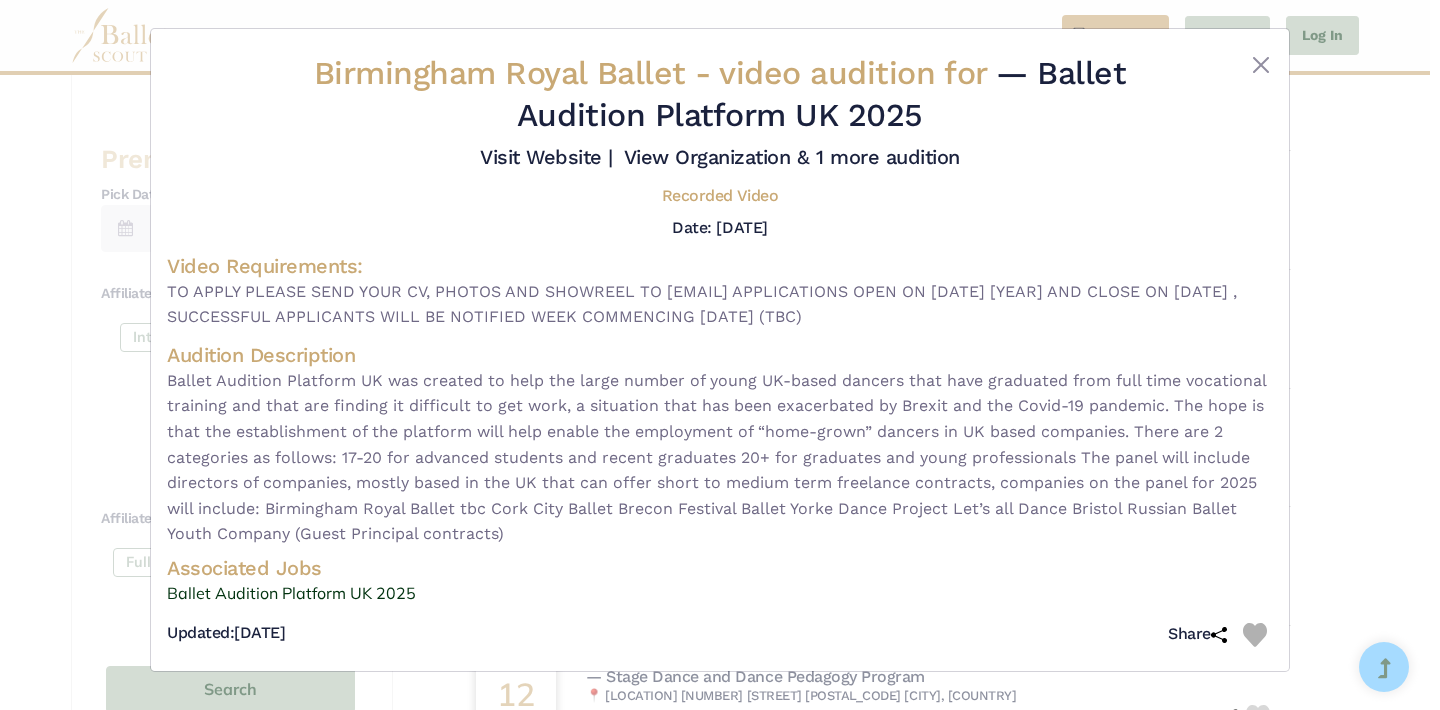 drag, startPoint x: 858, startPoint y: 332, endPoint x: 857, endPoint y: 428, distance: 96.00521 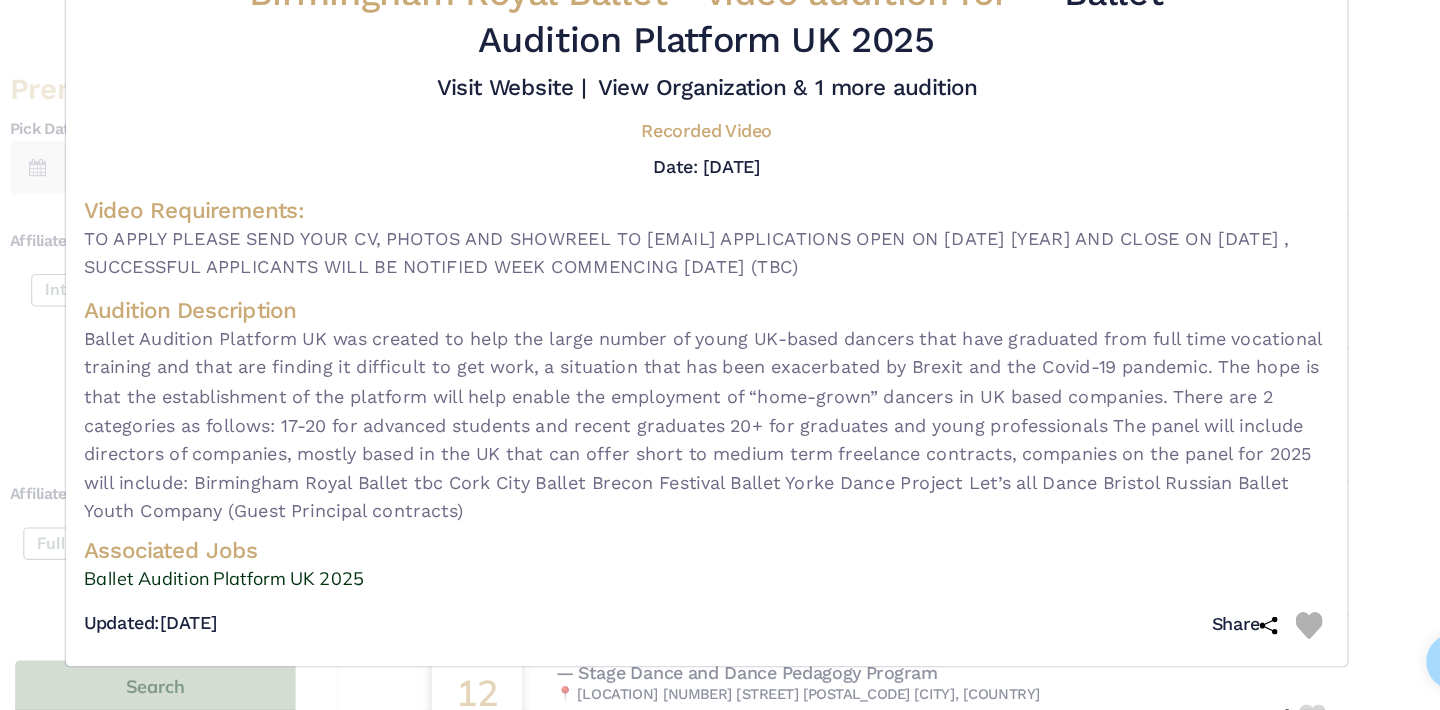 scroll, scrollTop: 763, scrollLeft: 0, axis: vertical 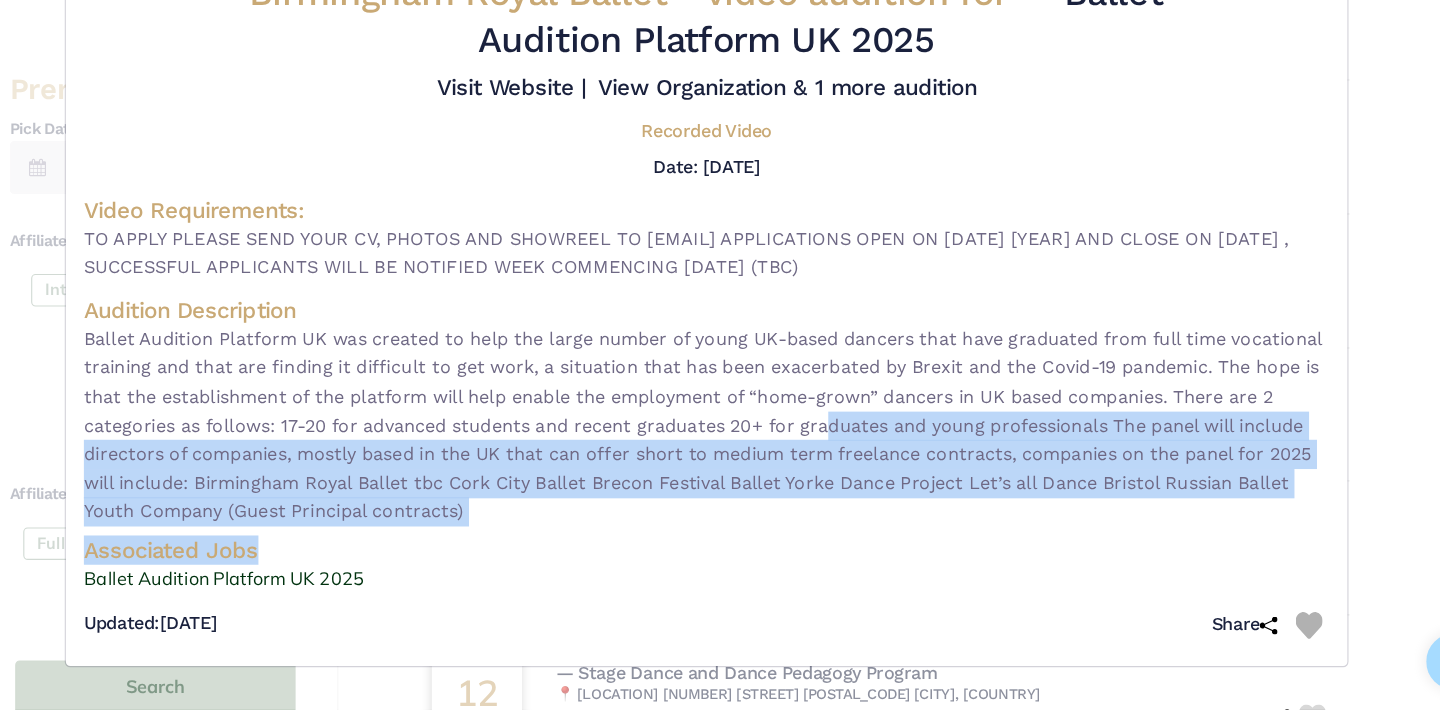 drag, startPoint x: 903, startPoint y: 577, endPoint x: 826, endPoint y: 466, distance: 135.09256 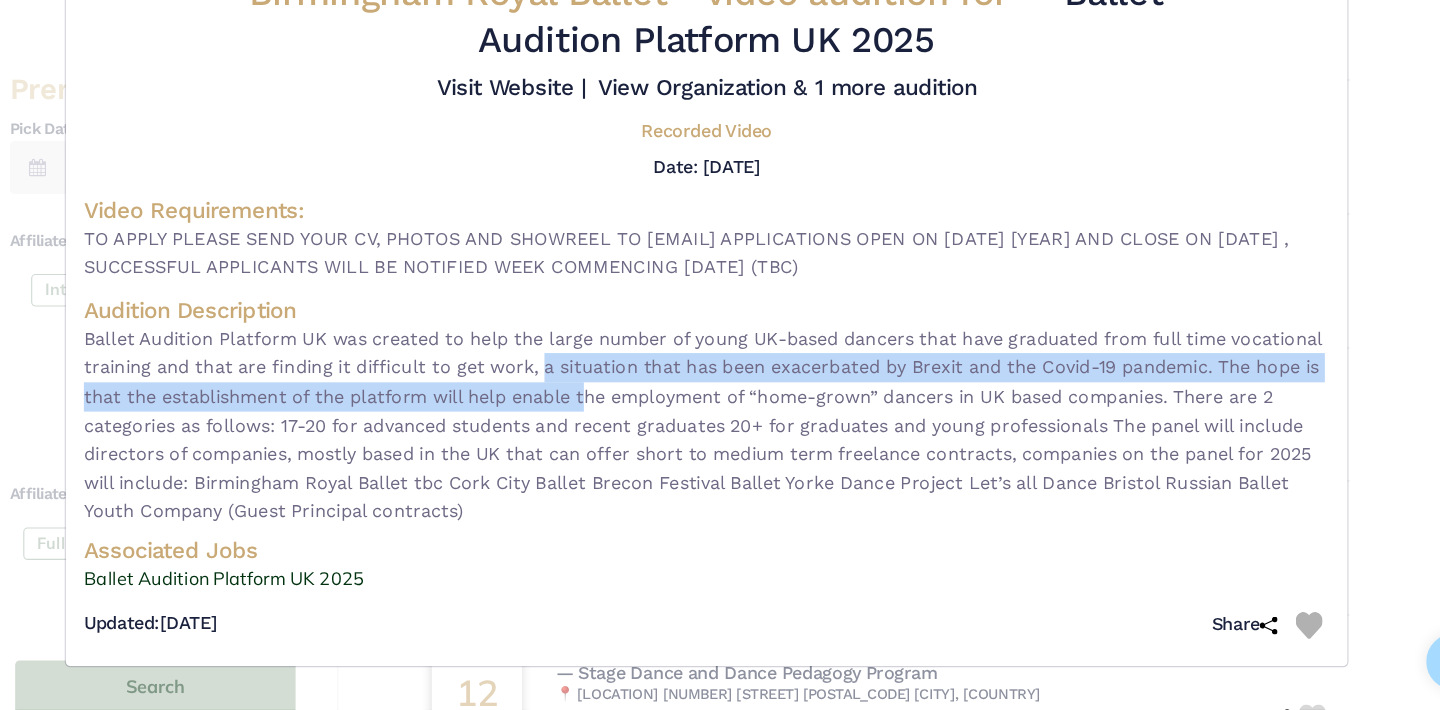 drag, startPoint x: 573, startPoint y: 404, endPoint x: 611, endPoint y: 421, distance: 41.62932 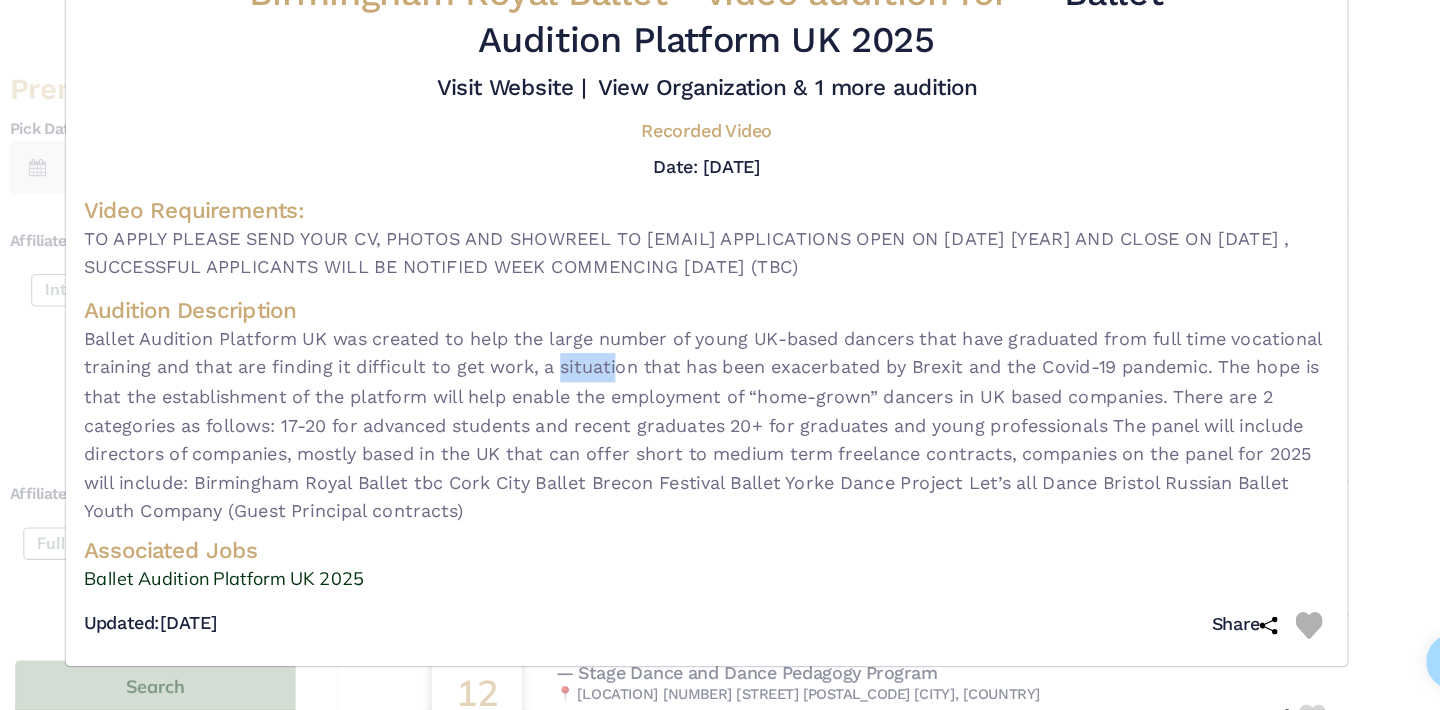 drag, startPoint x: 587, startPoint y: 403, endPoint x: 637, endPoint y: 396, distance: 50.48762 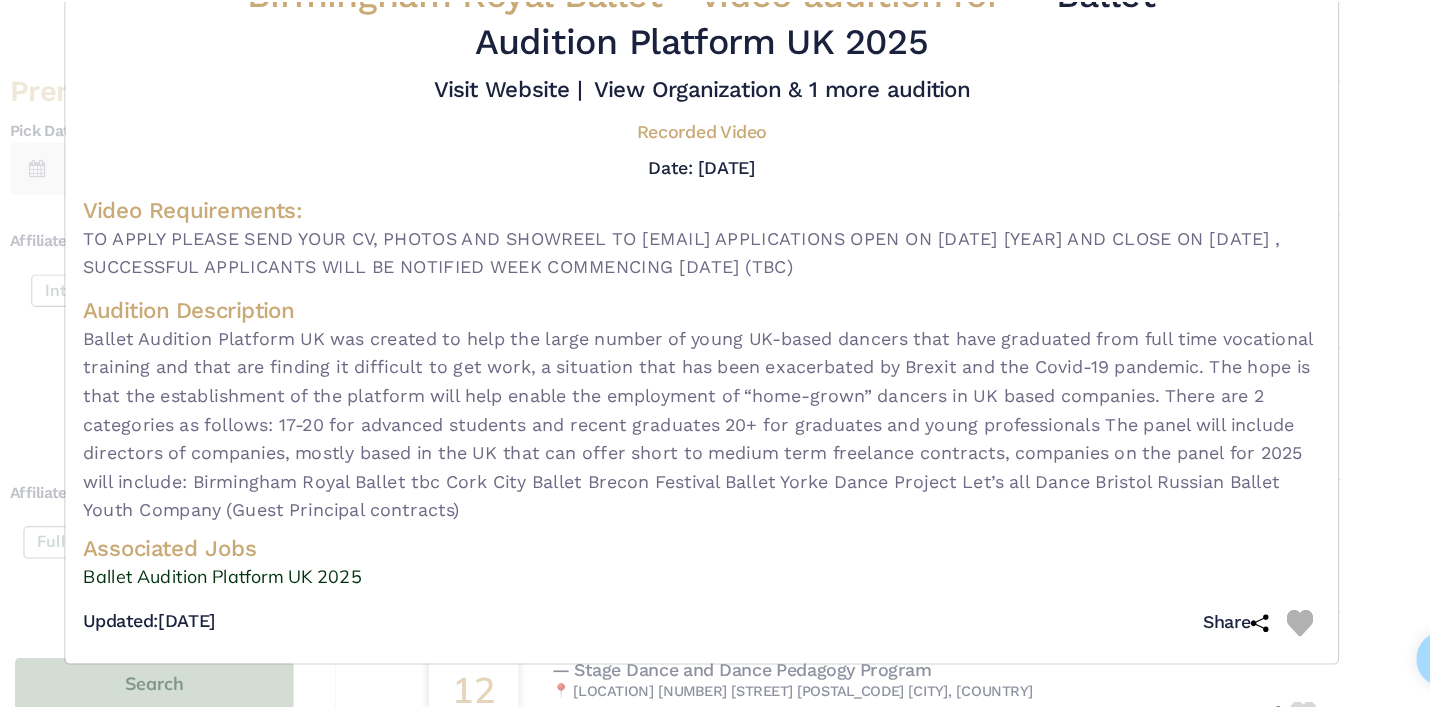 scroll, scrollTop: 762, scrollLeft: 0, axis: vertical 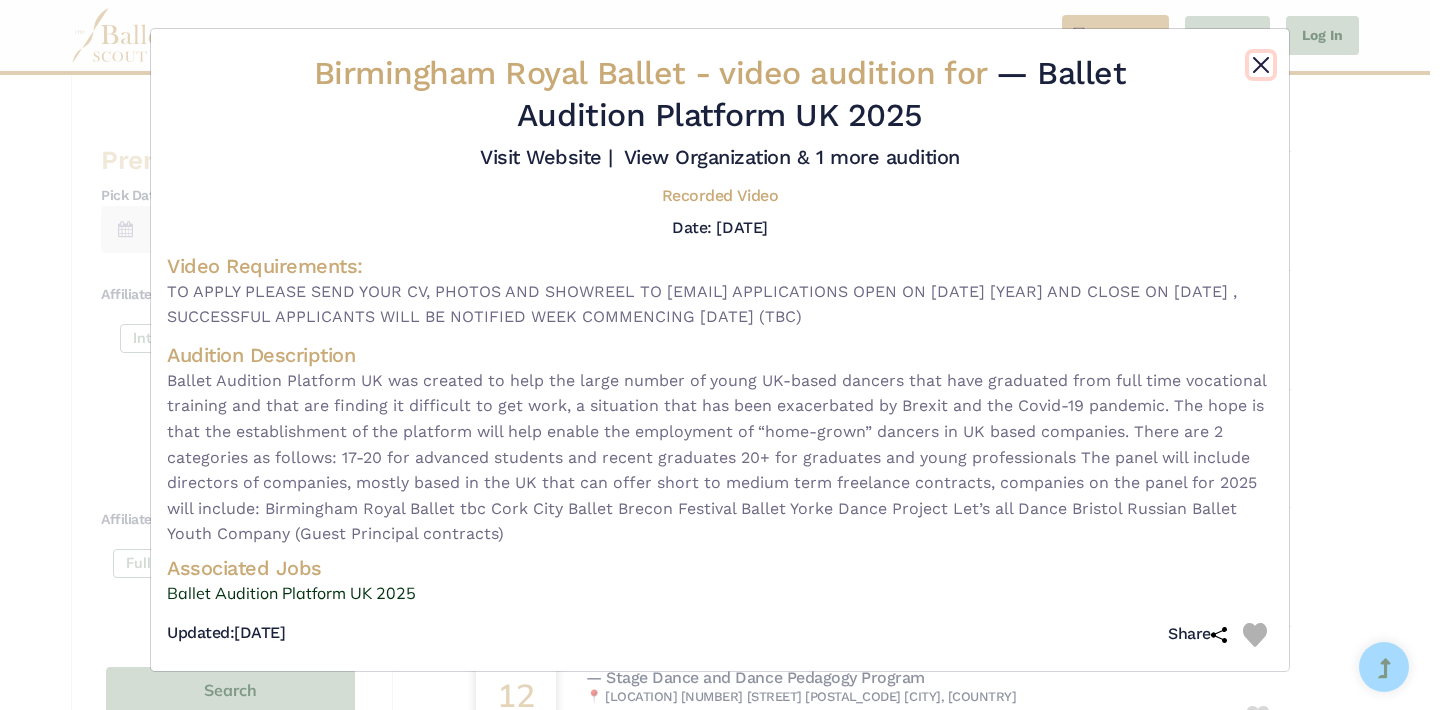 click at bounding box center [1261, 65] 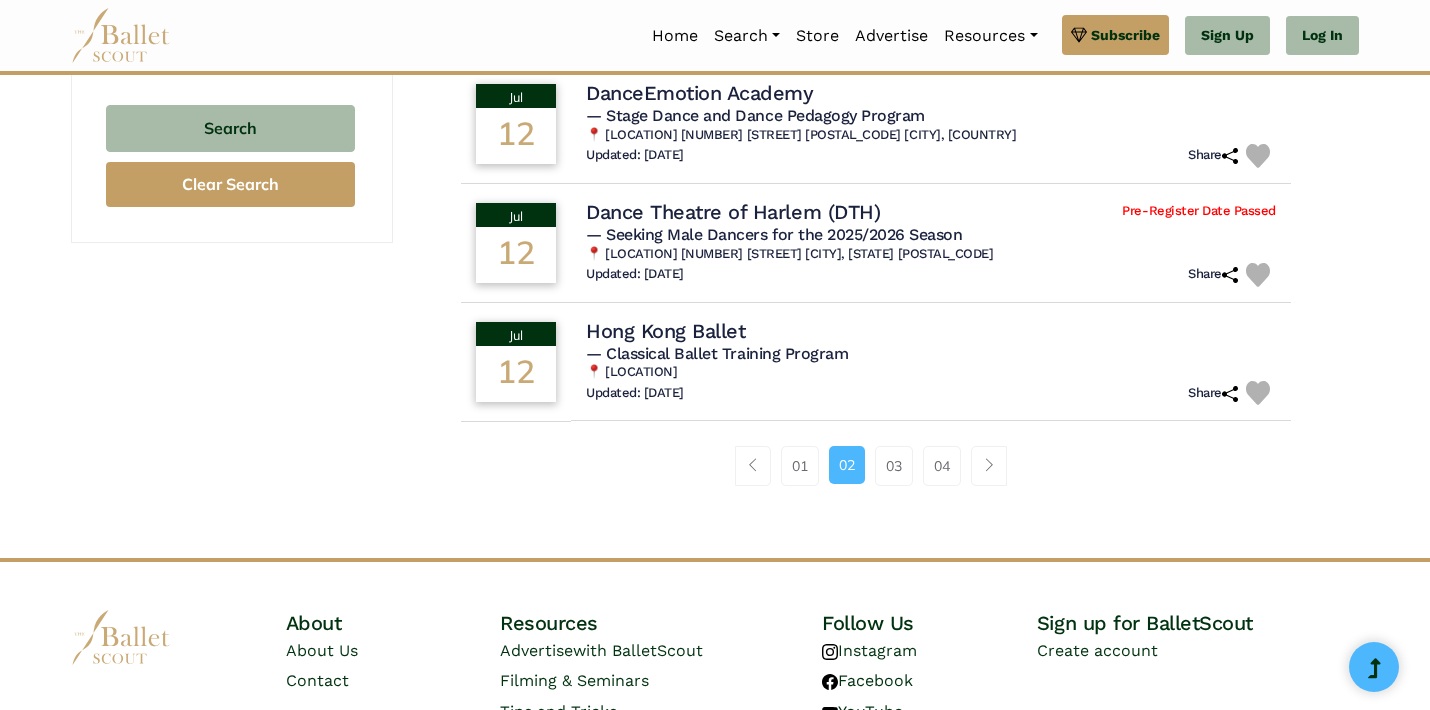 scroll, scrollTop: 1352, scrollLeft: 0, axis: vertical 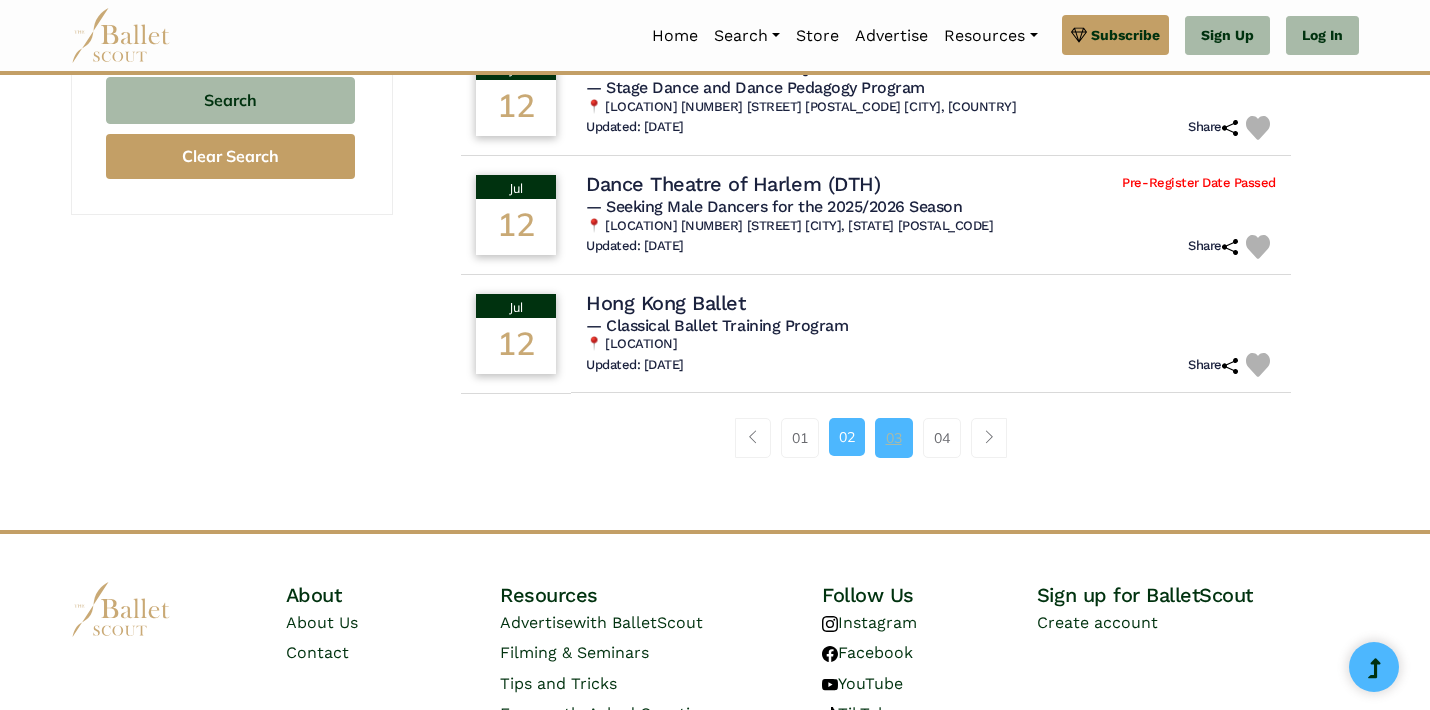 click on "03" at bounding box center (894, 438) 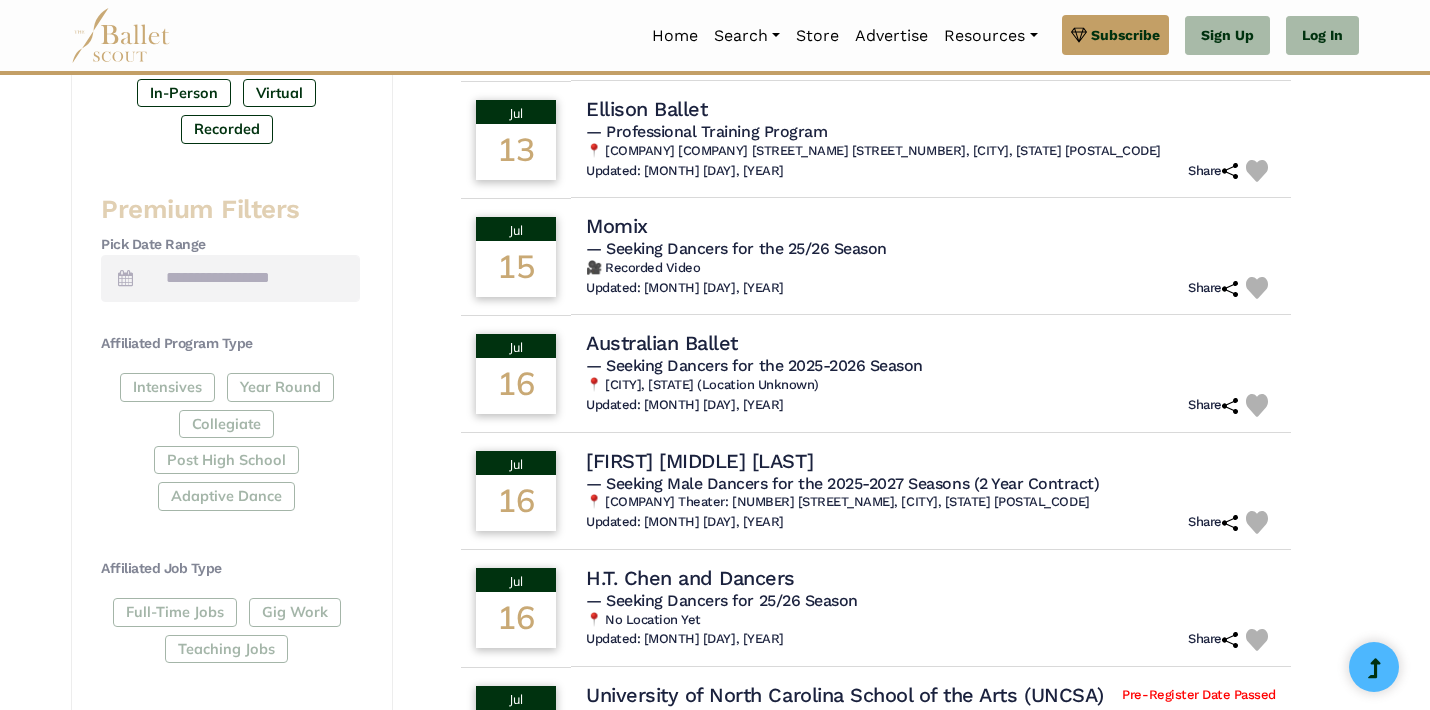 scroll, scrollTop: 710, scrollLeft: 0, axis: vertical 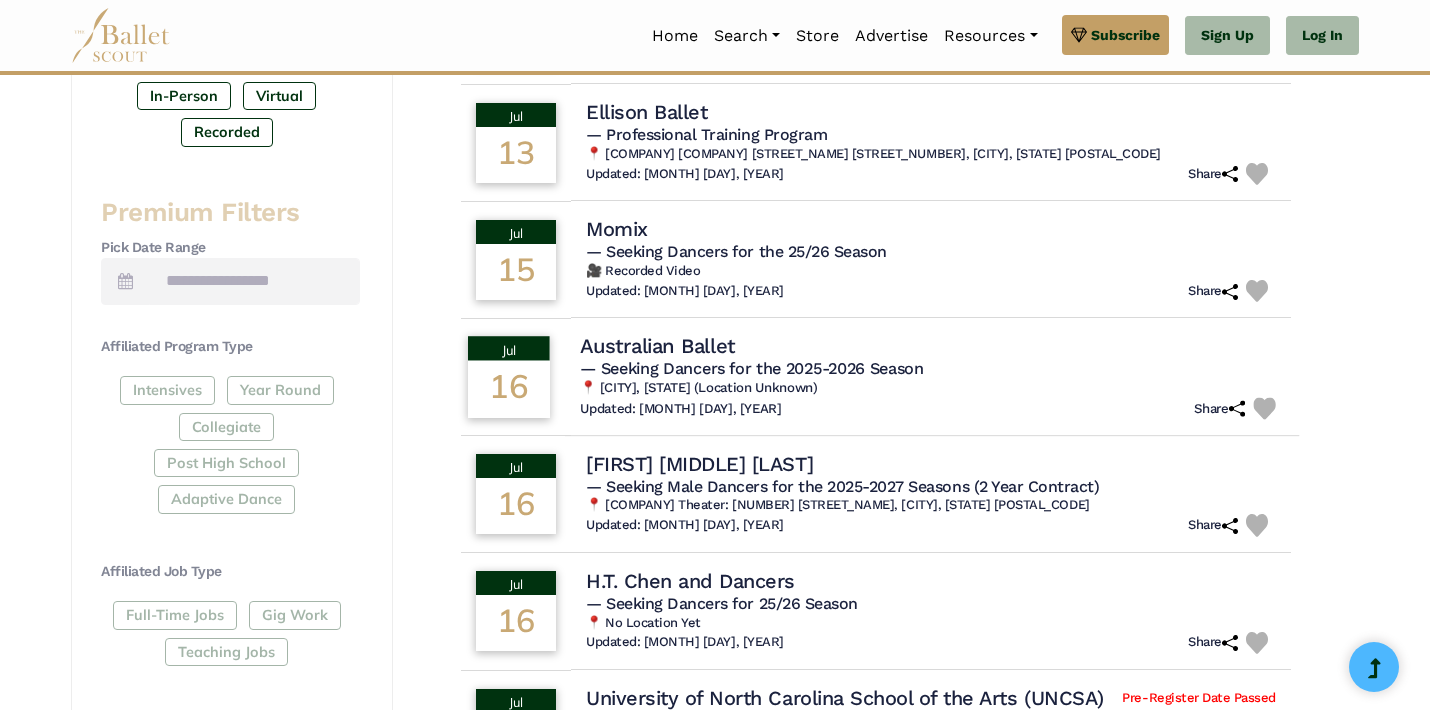 click on "— Seeking Dancers for the 2025-2026 Season" at bounding box center (752, 368) 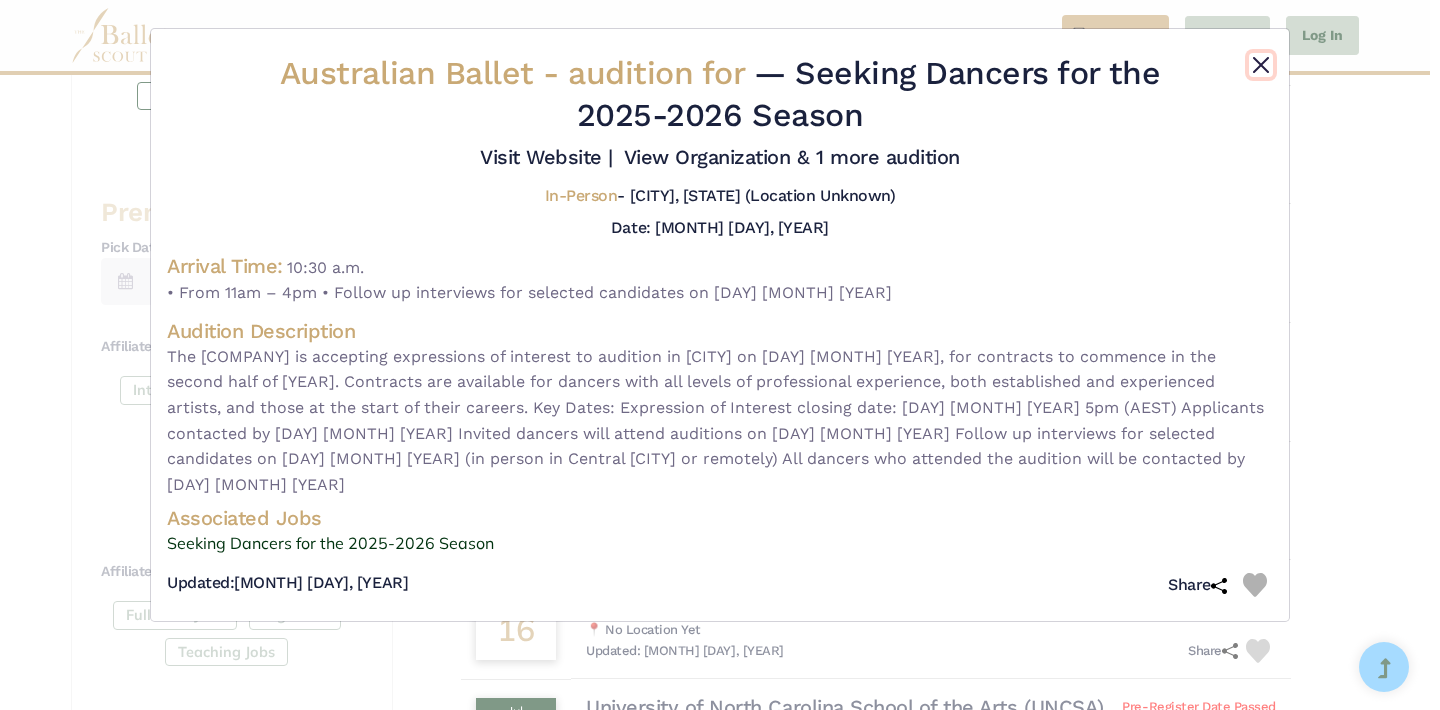 click at bounding box center (1261, 65) 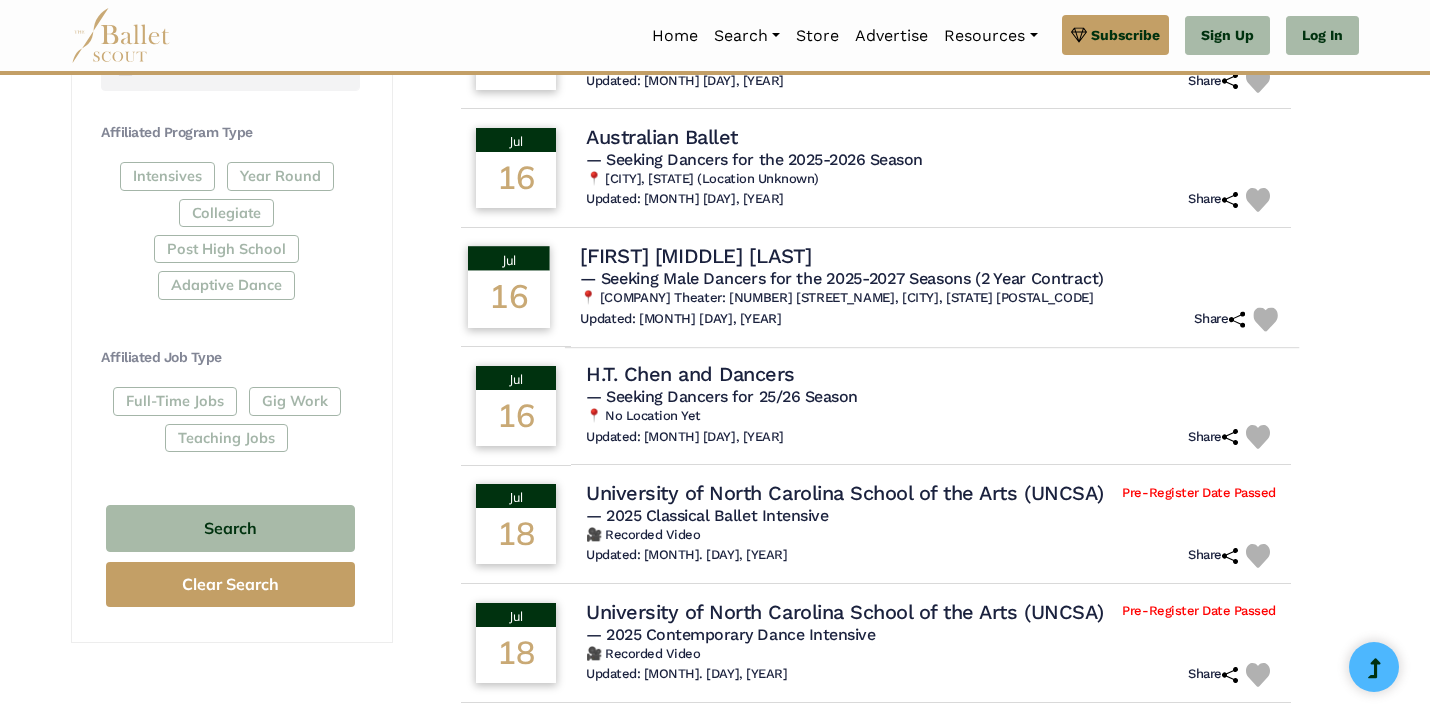 scroll, scrollTop: 923, scrollLeft: 0, axis: vertical 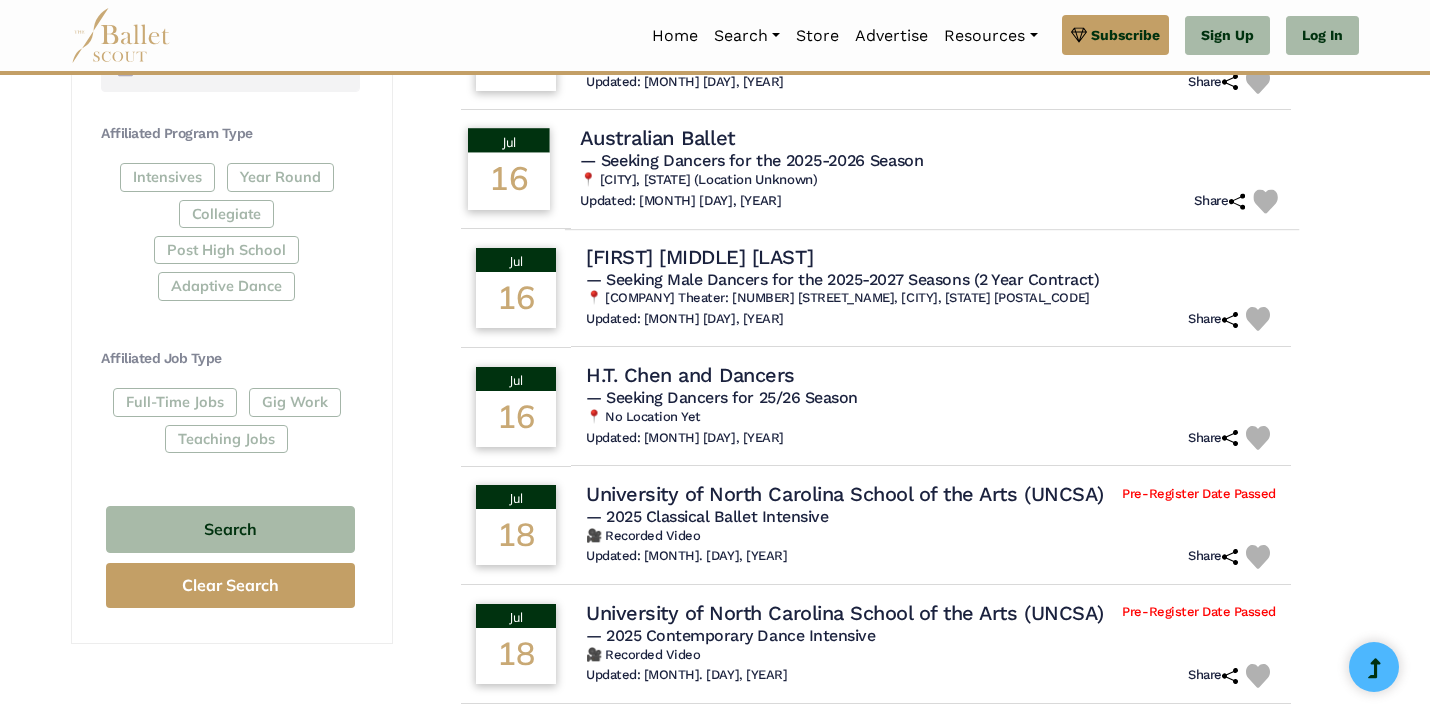 click on "Updated: June 20, 2025
Share" at bounding box center [932, 201] 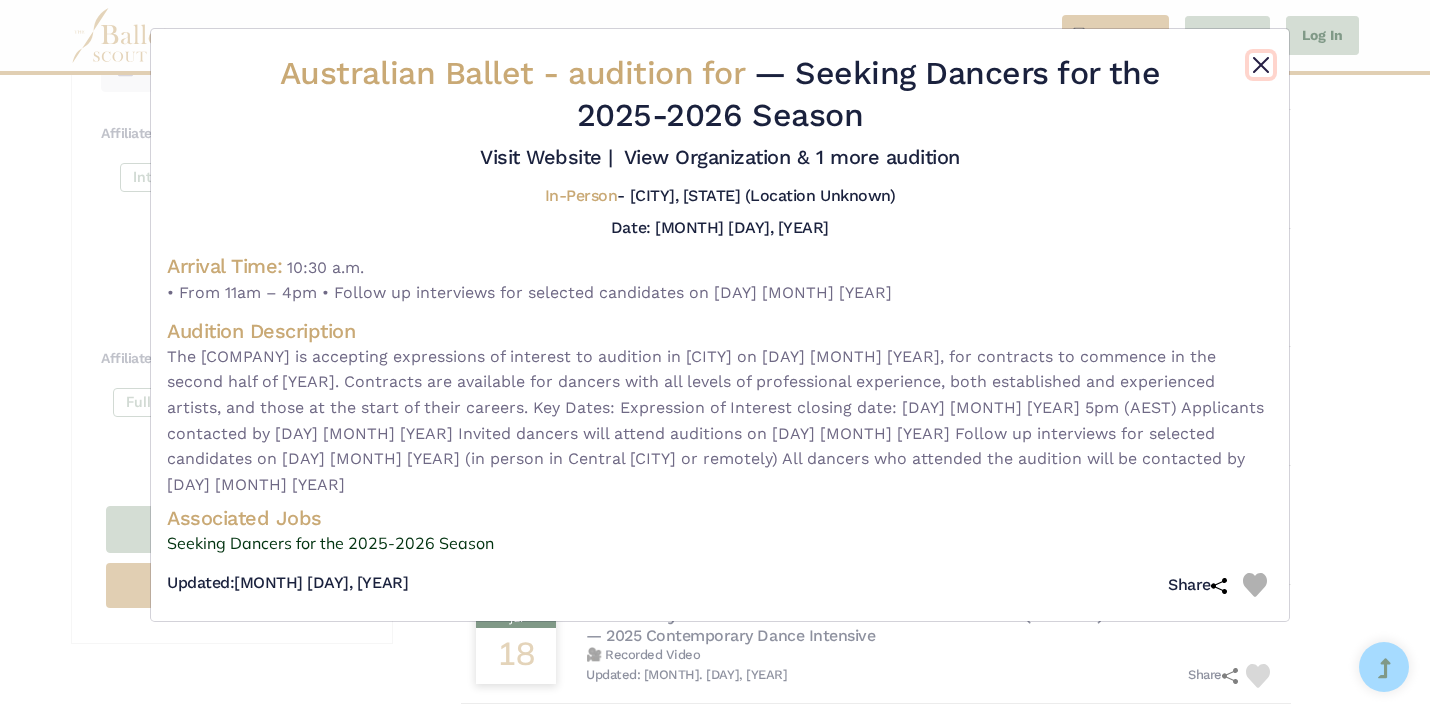 click at bounding box center [1261, 65] 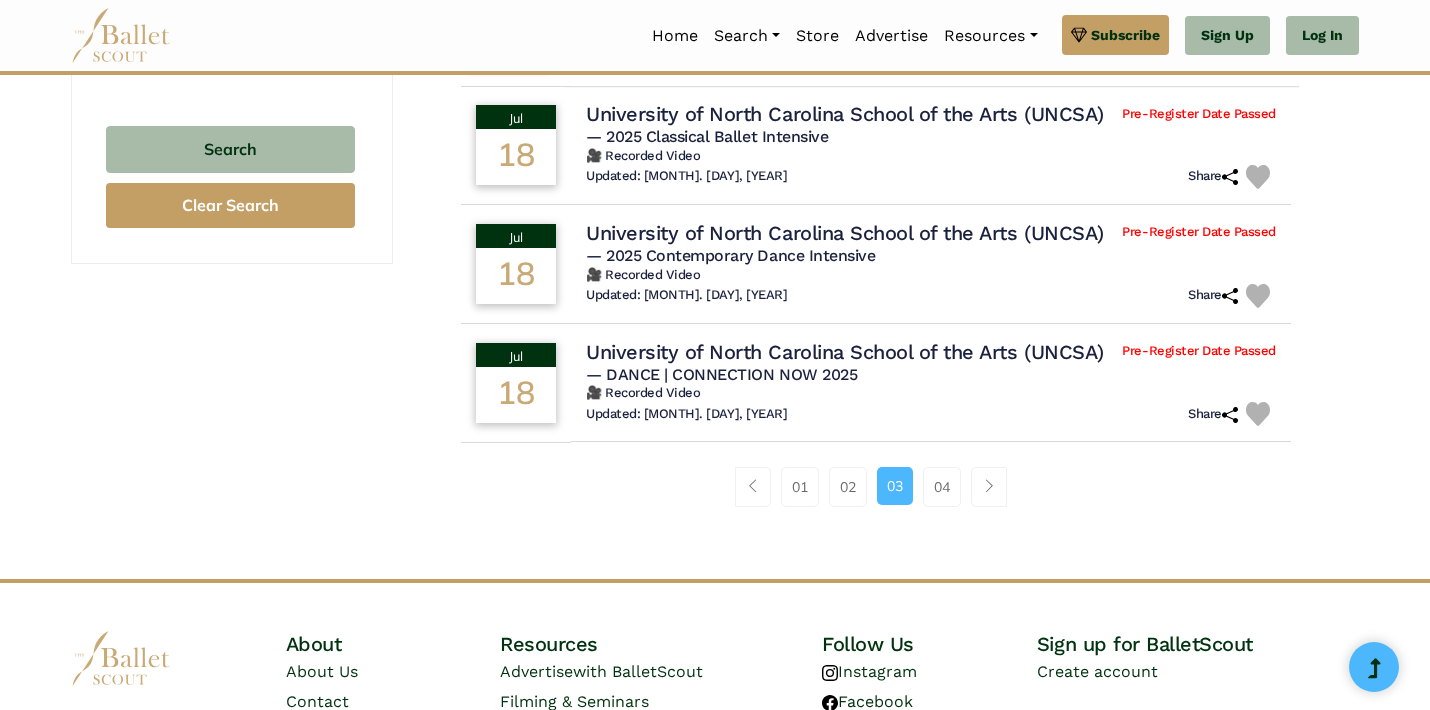 scroll, scrollTop: 1306, scrollLeft: 0, axis: vertical 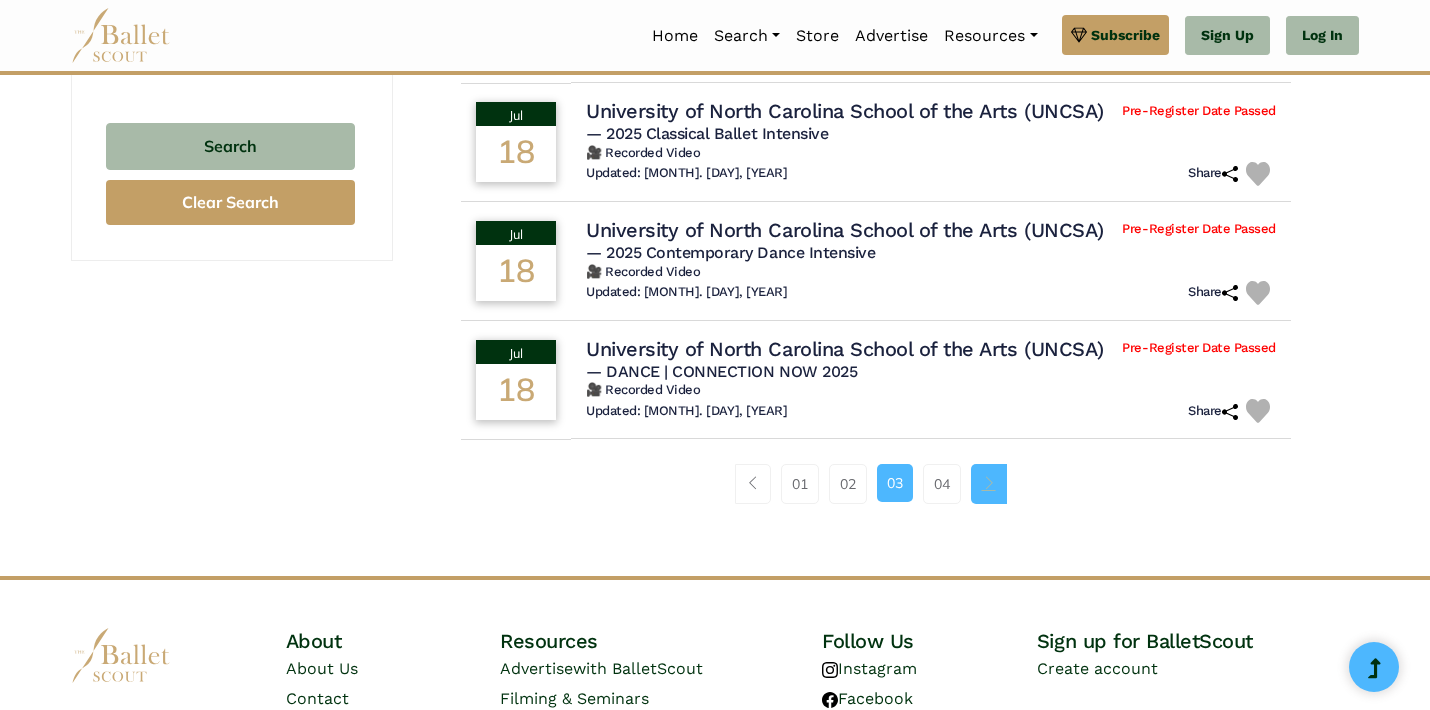 click at bounding box center [989, 484] 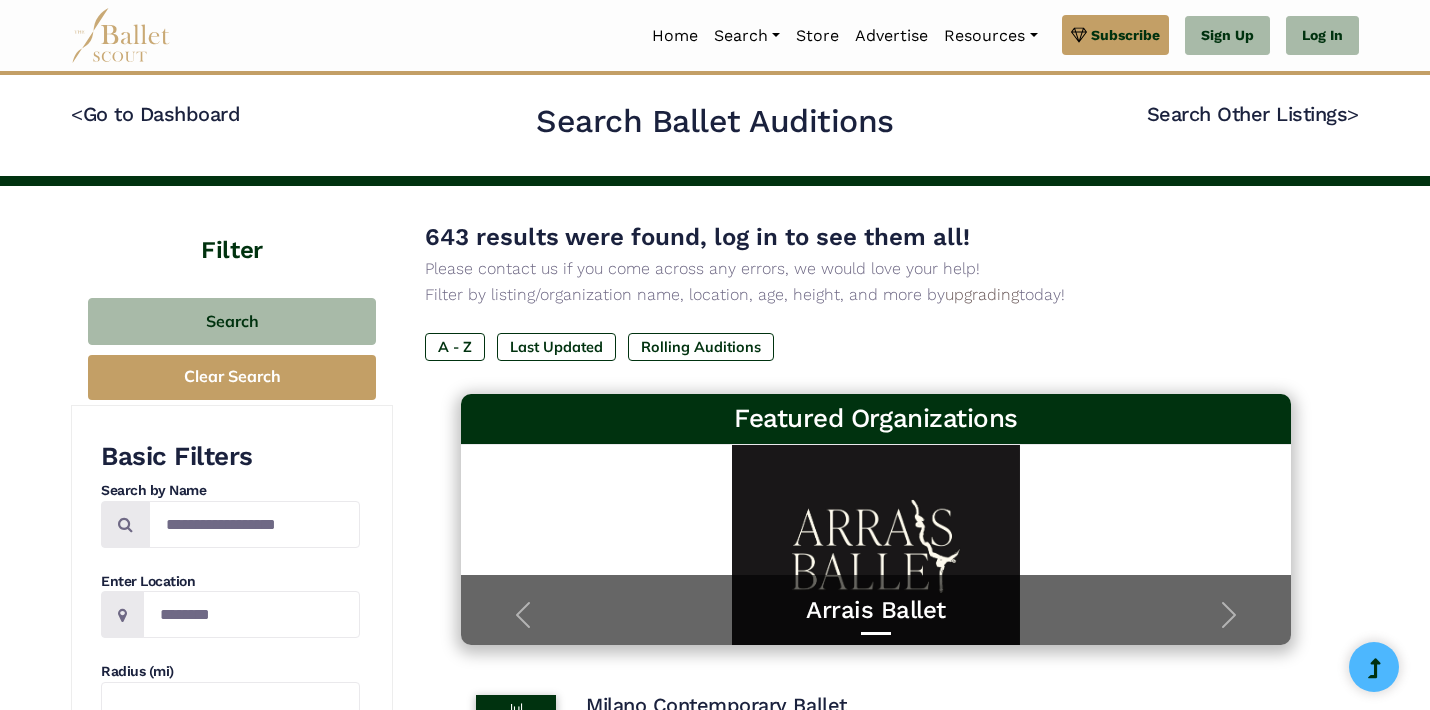 scroll, scrollTop: 0, scrollLeft: 0, axis: both 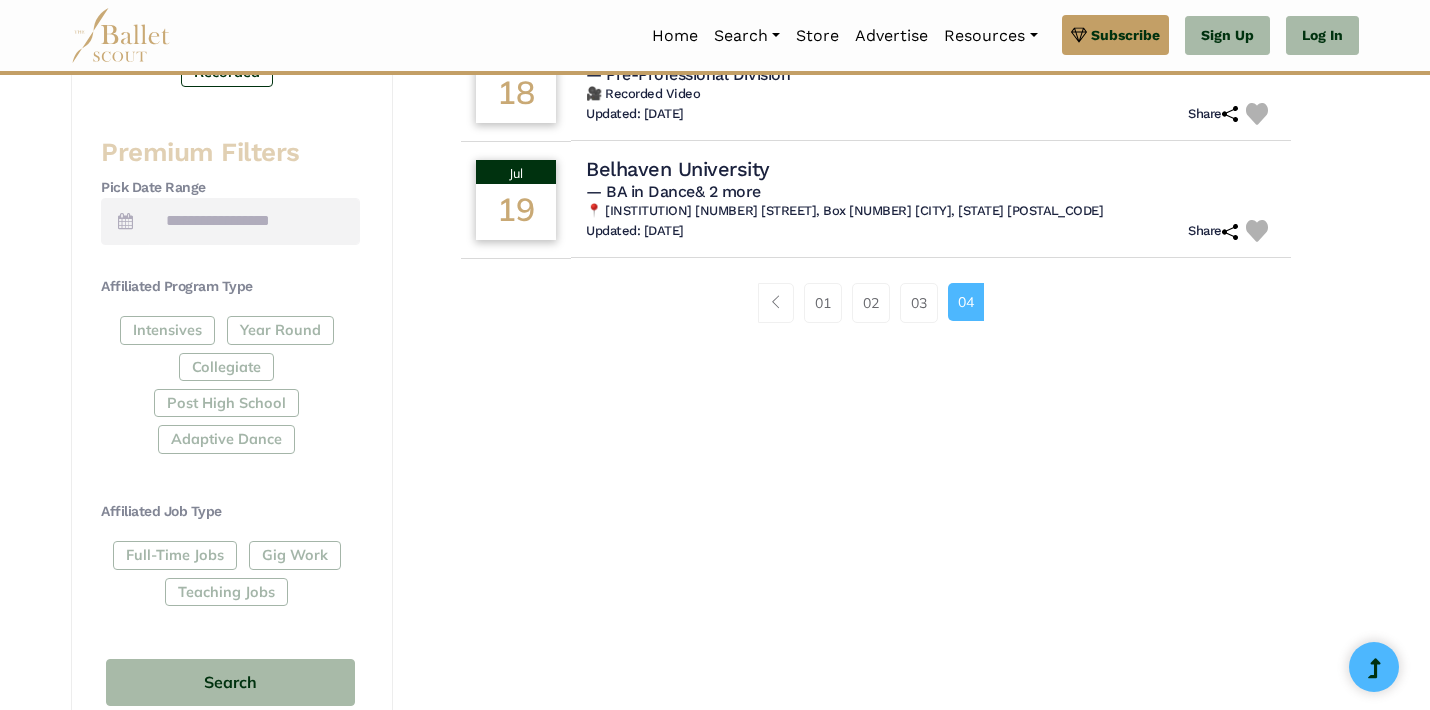click on "Full-Time Jobs
Gig Work
Teaching Jobs" at bounding box center (230, 577) 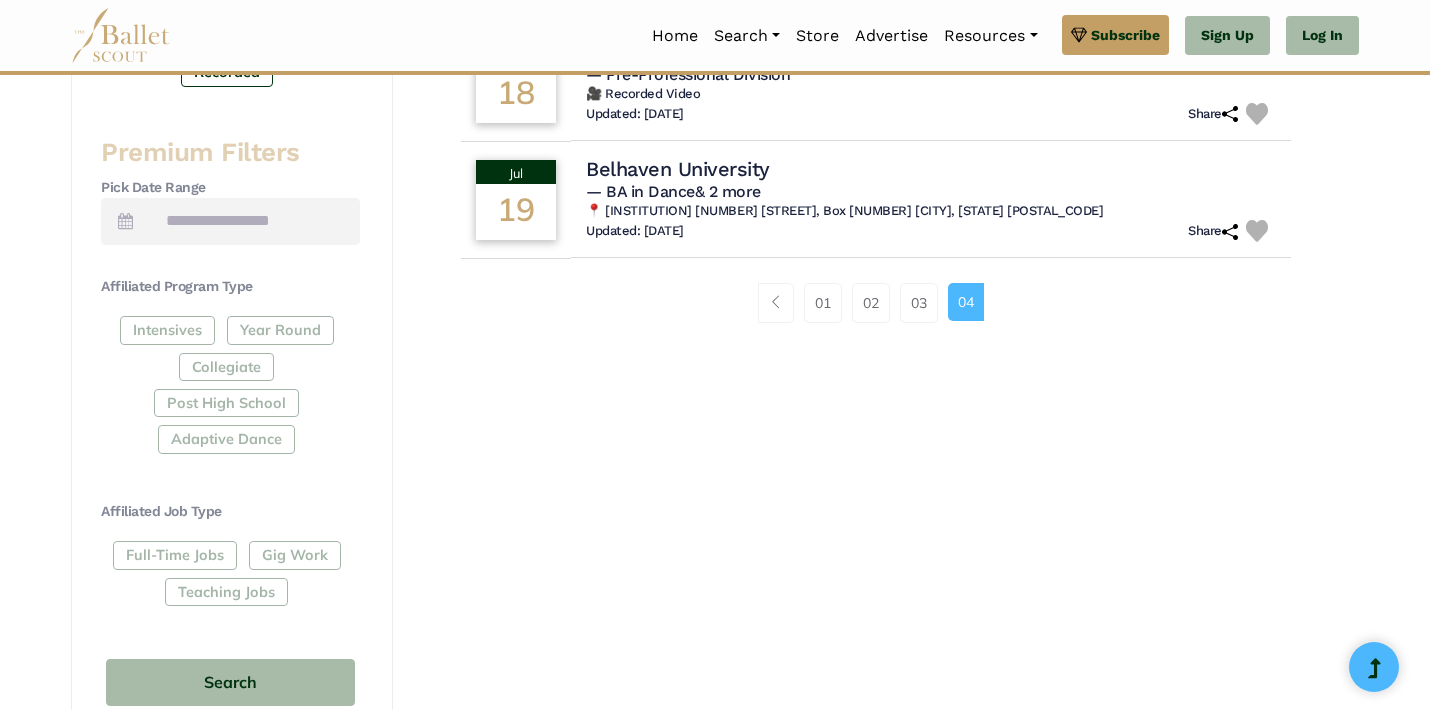 click on "Full-Time Jobs
Gig Work
Teaching Jobs" at bounding box center (230, 577) 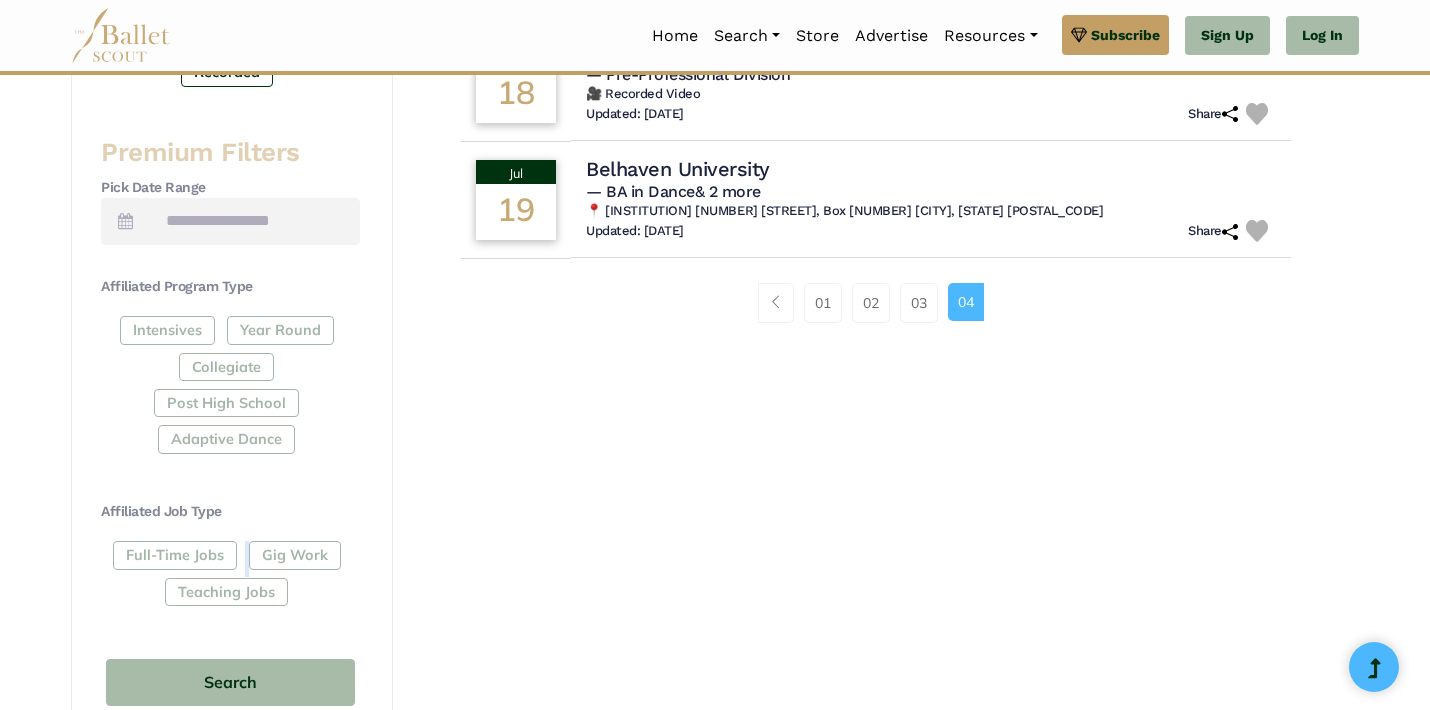click on "Full-Time Jobs
Gig Work
Teaching Jobs" at bounding box center [230, 577] 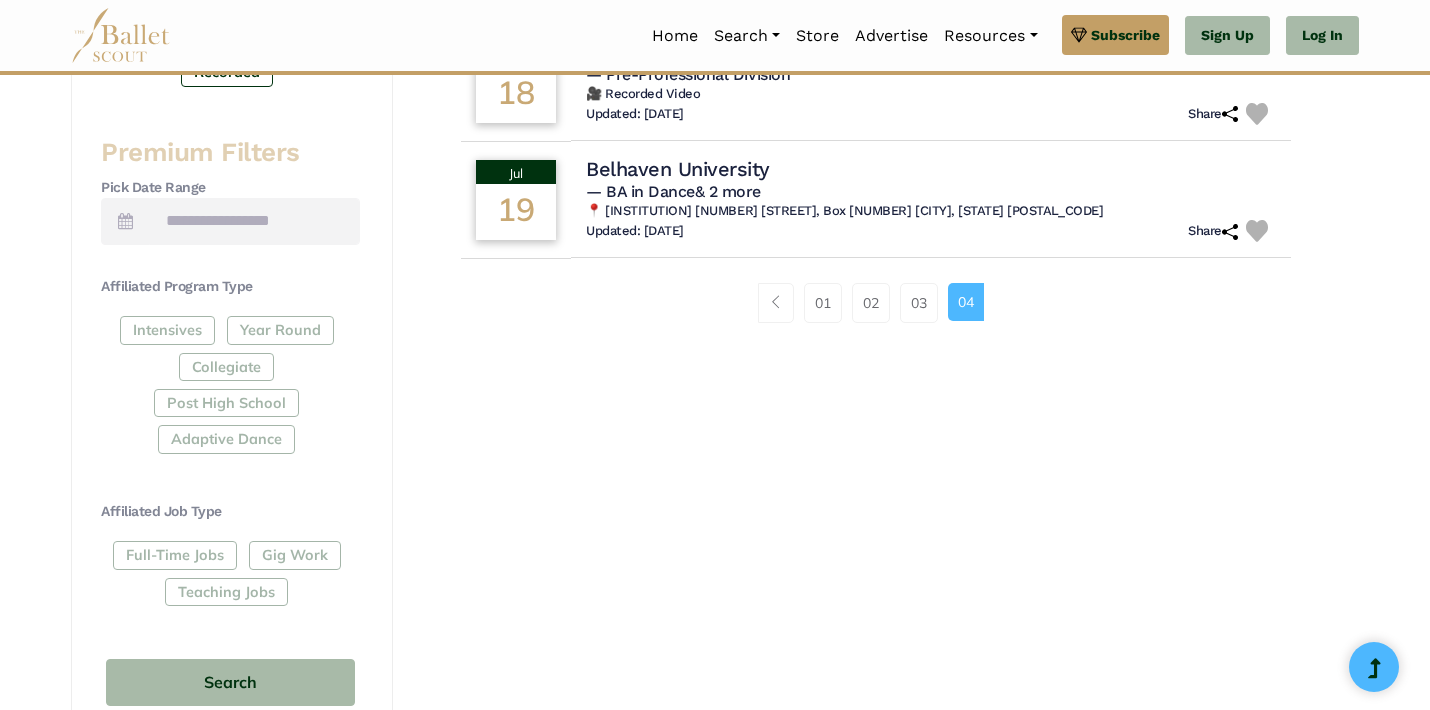 click on "Full-Time Jobs
Gig Work
Teaching Jobs" at bounding box center (230, 577) 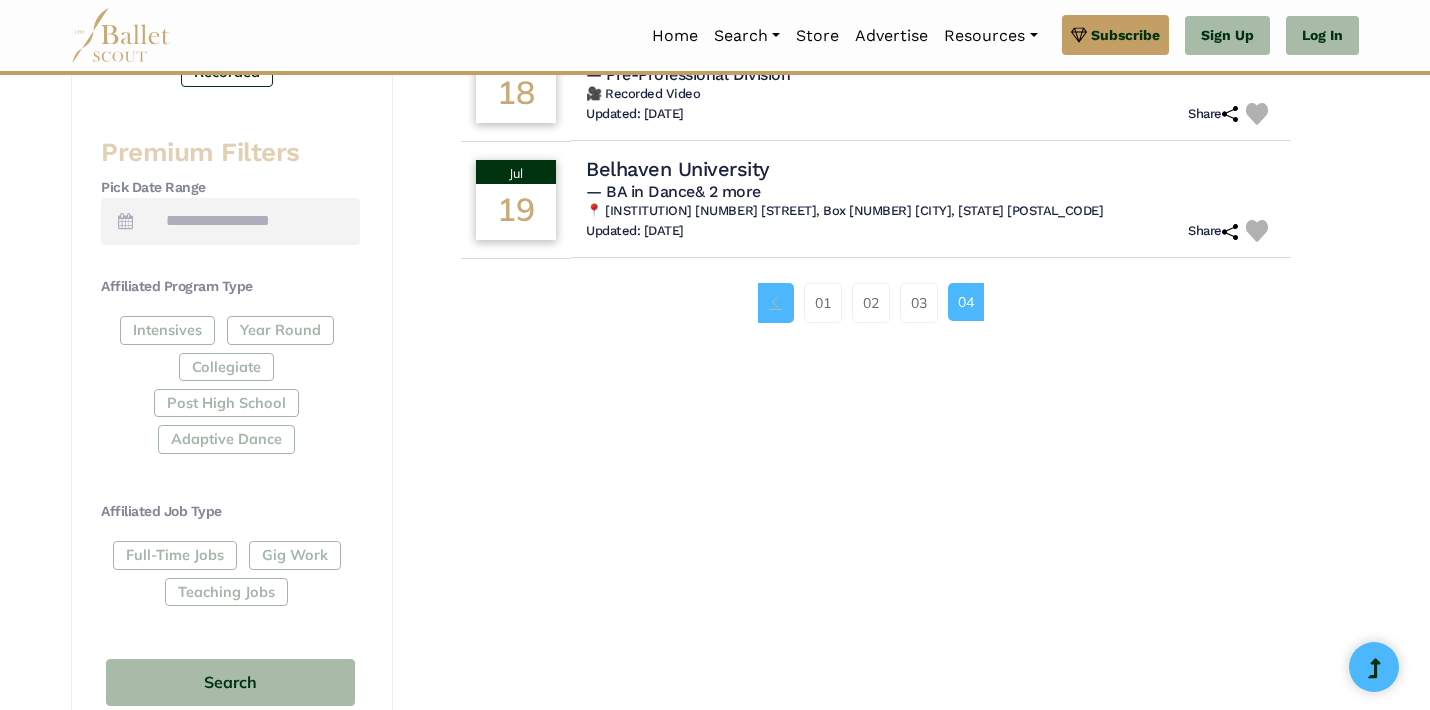 click at bounding box center [776, 302] 